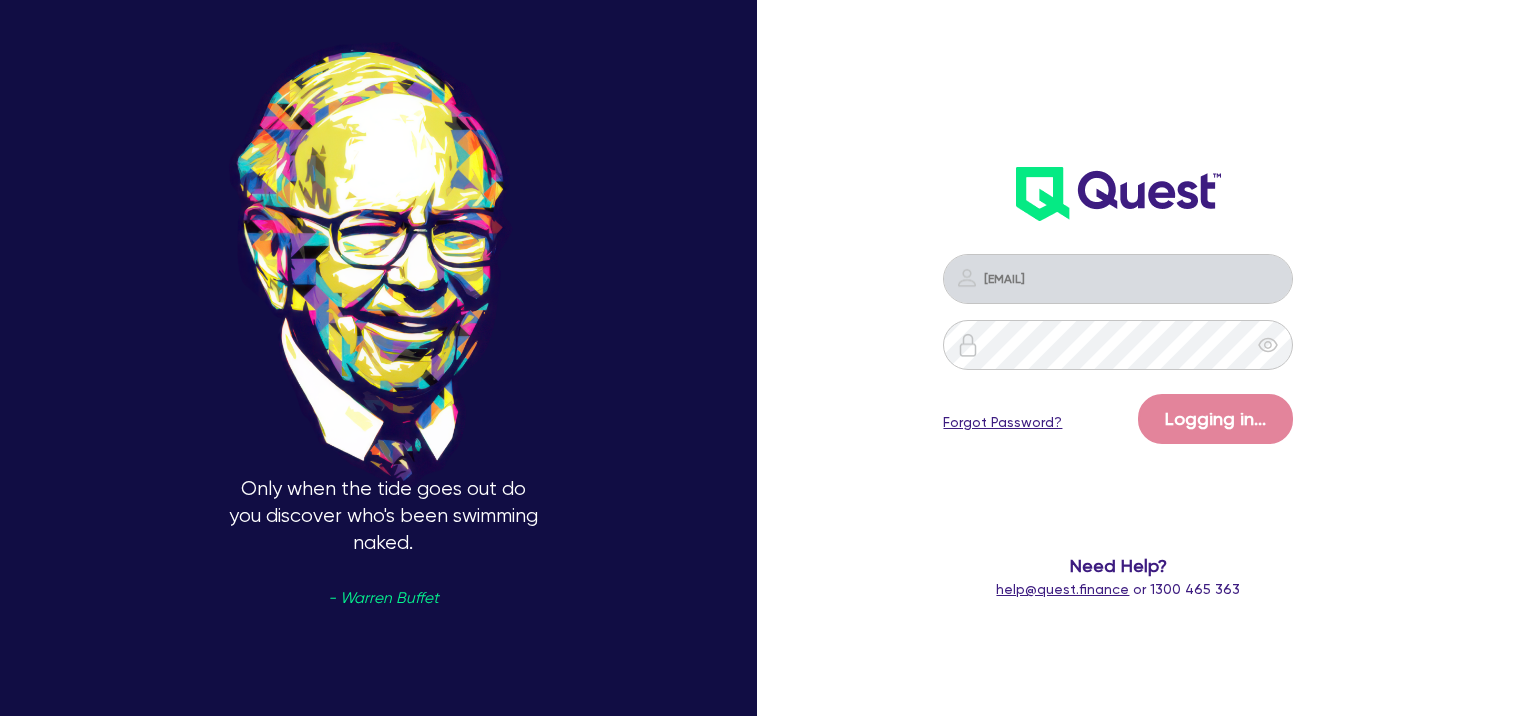 scroll, scrollTop: 0, scrollLeft: 0, axis: both 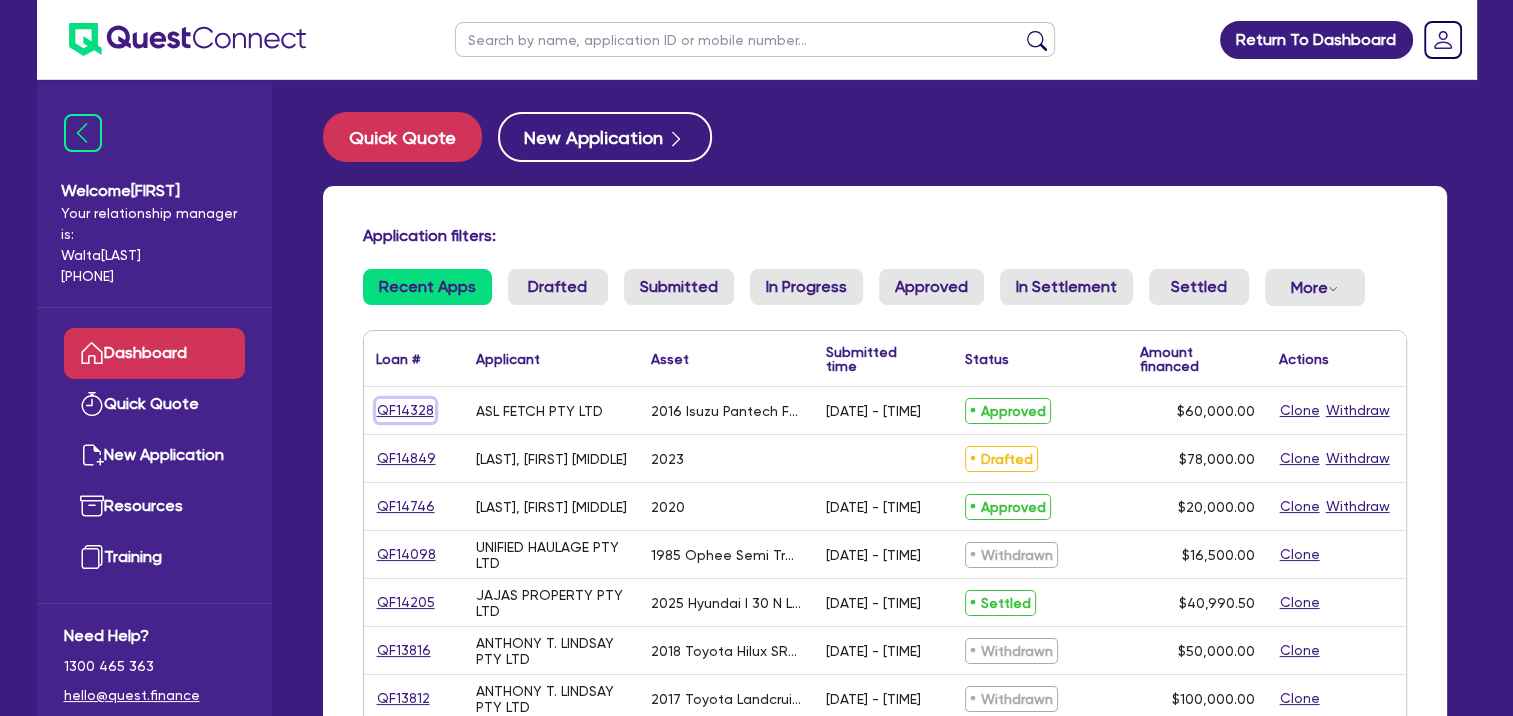 click on "QF14328" at bounding box center [405, 410] 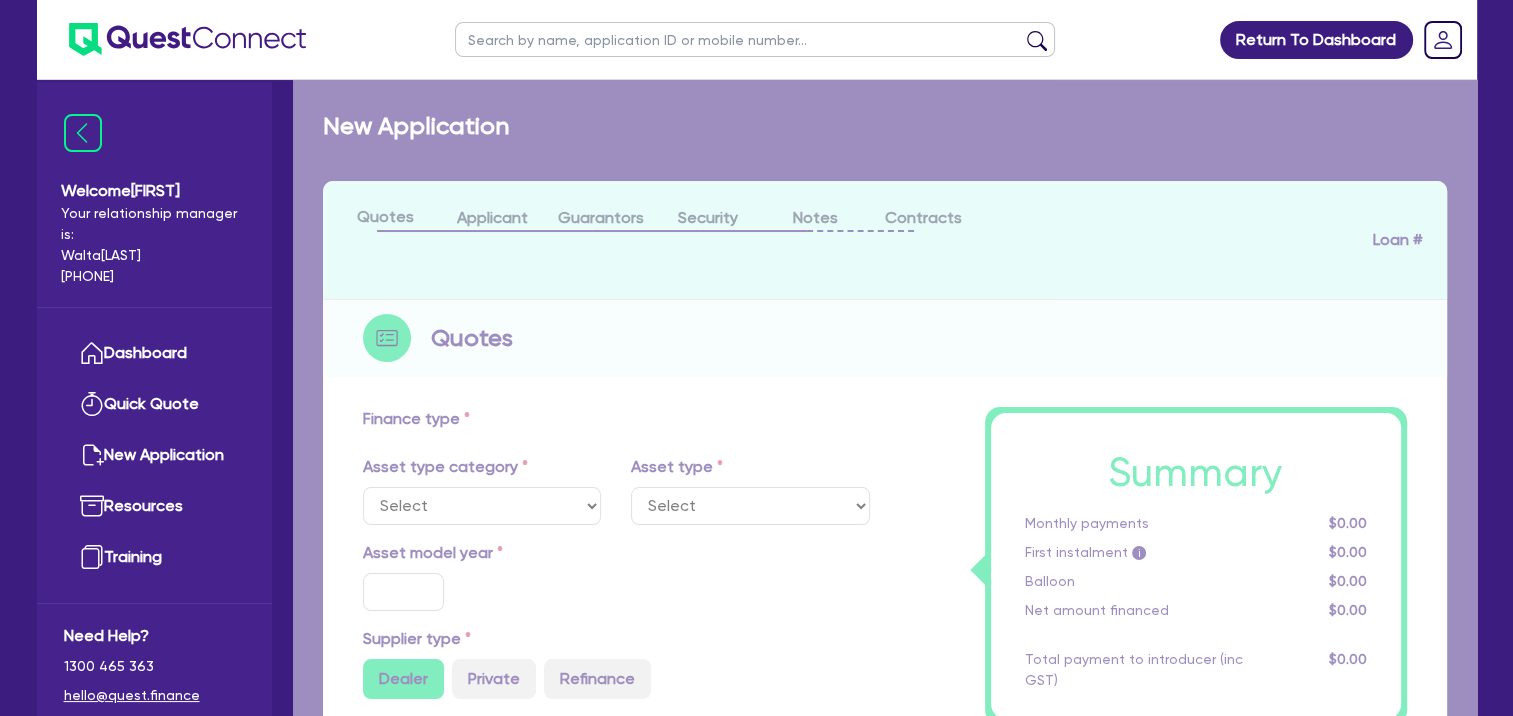 select on "PRIMARY_ASSETS" 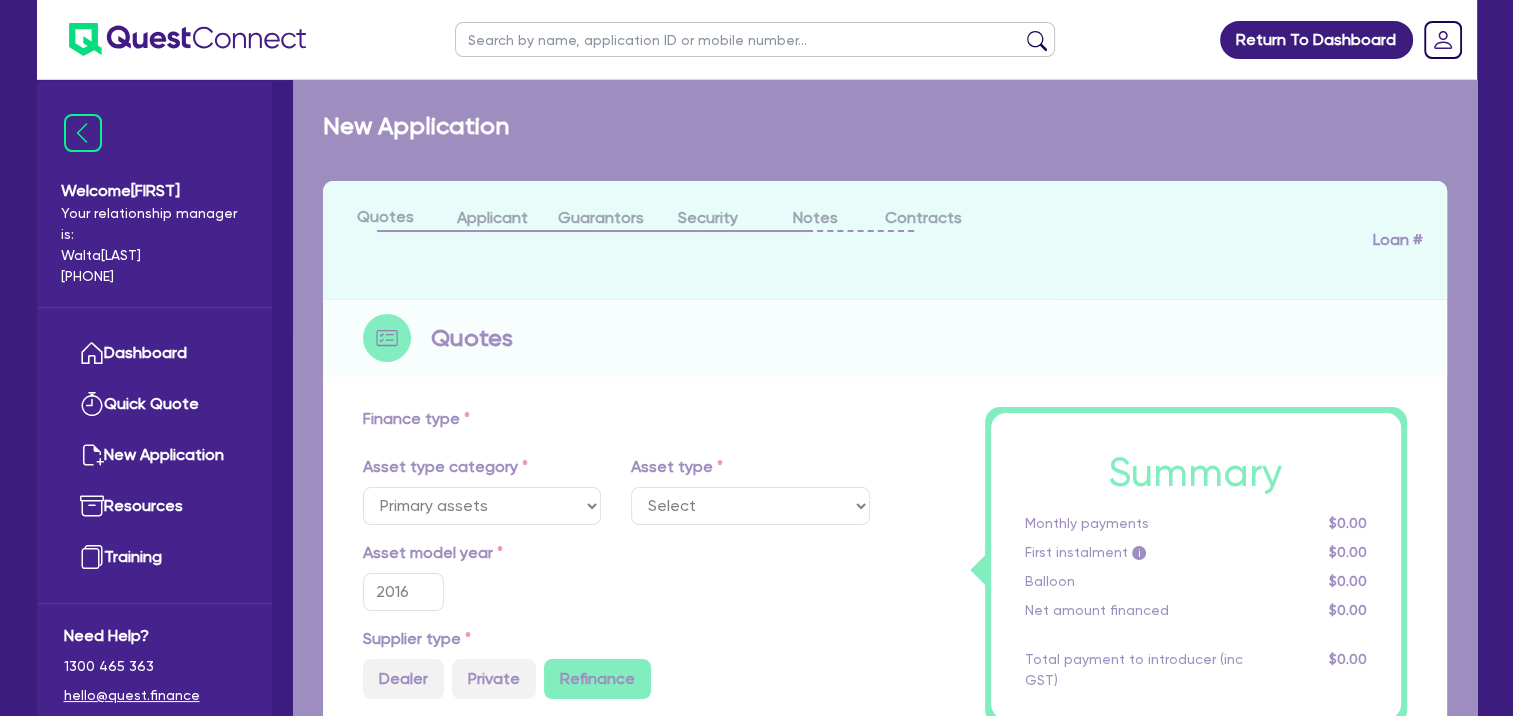 select on "HEAVY_TRUCKS" 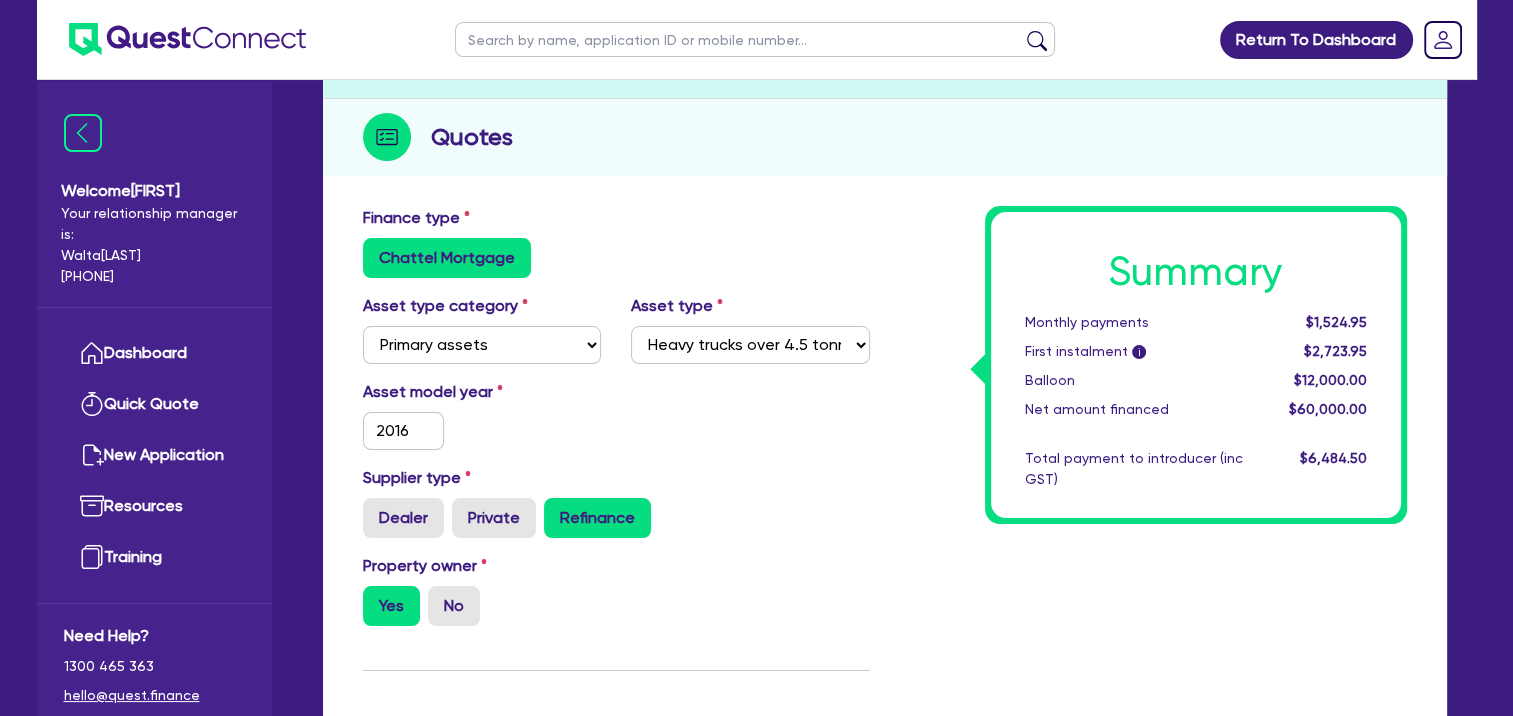 scroll, scrollTop: 9, scrollLeft: 0, axis: vertical 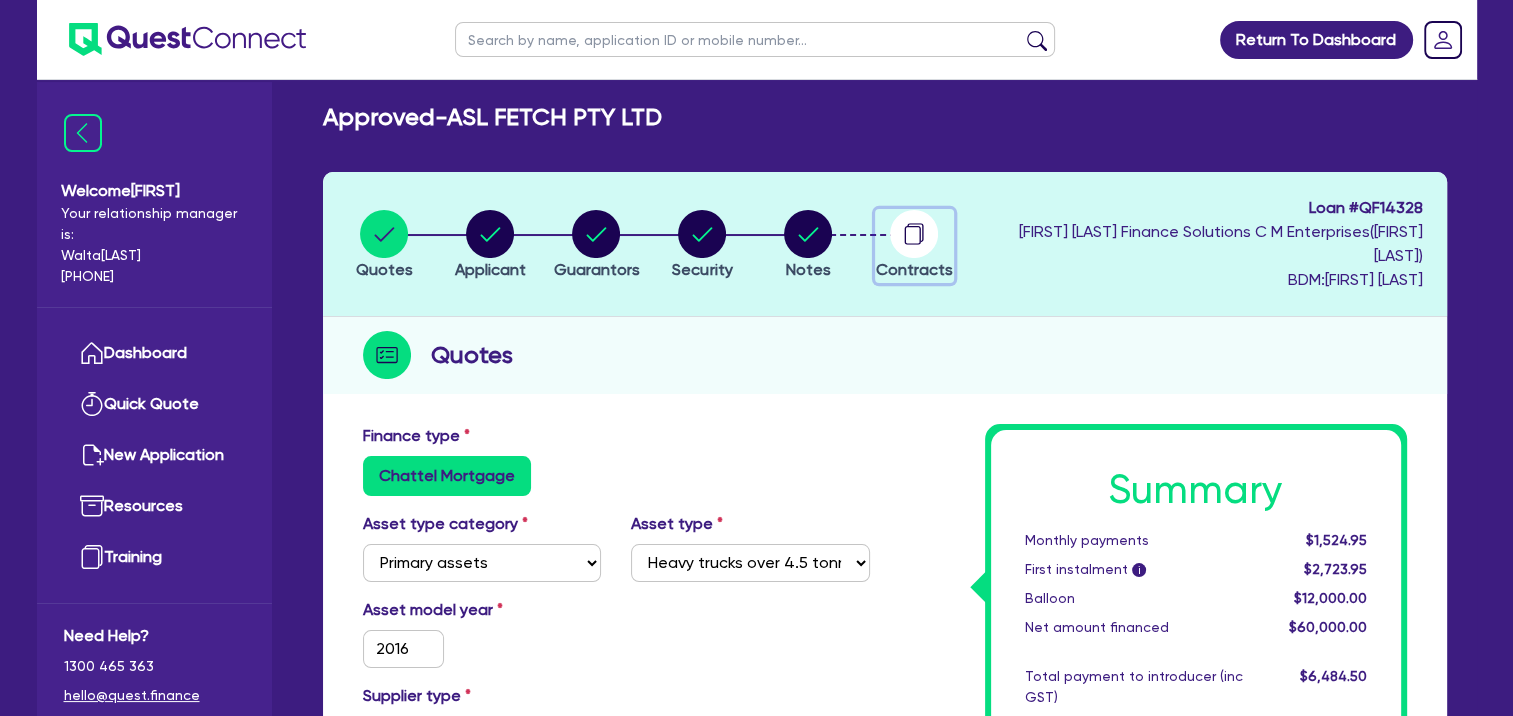click 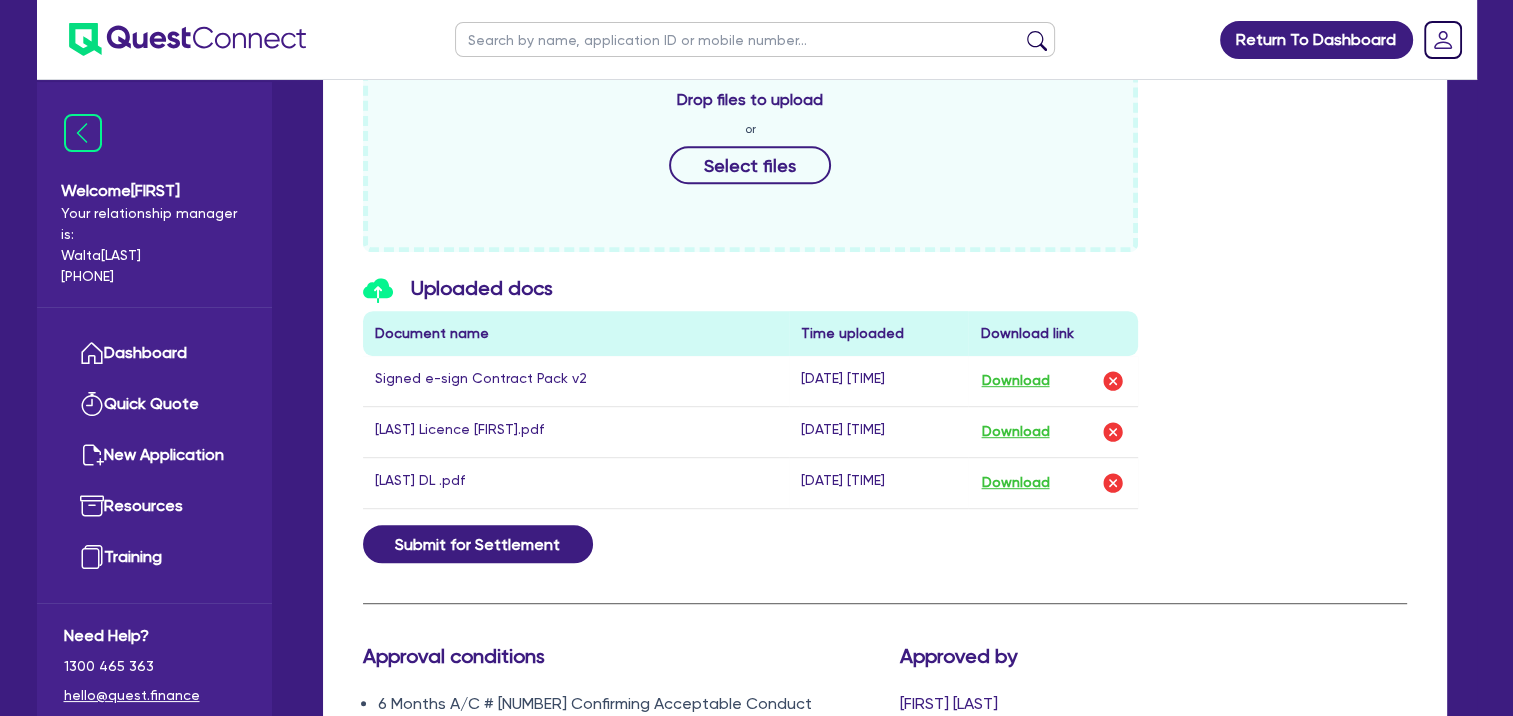 scroll, scrollTop: 1100, scrollLeft: 0, axis: vertical 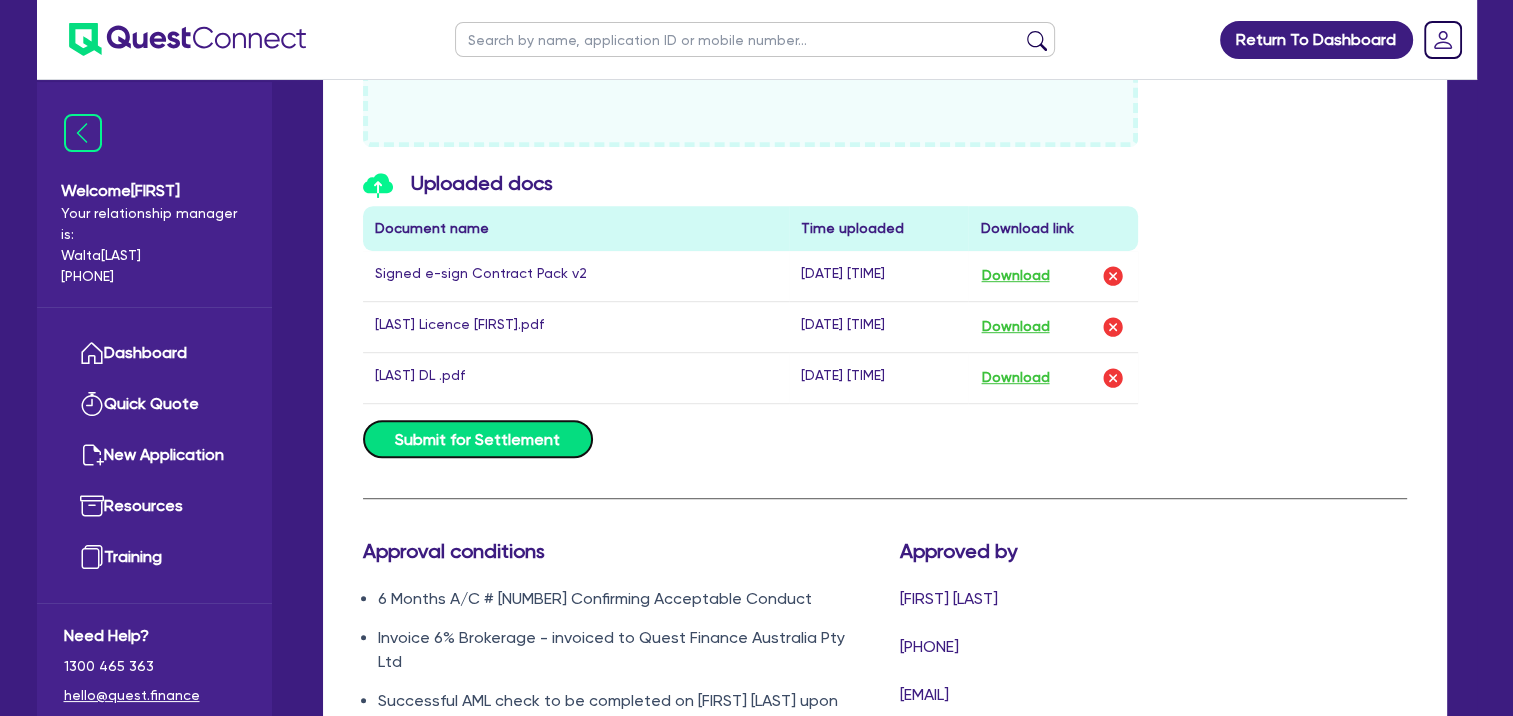 click on "Submit for Settlement" at bounding box center (478, 439) 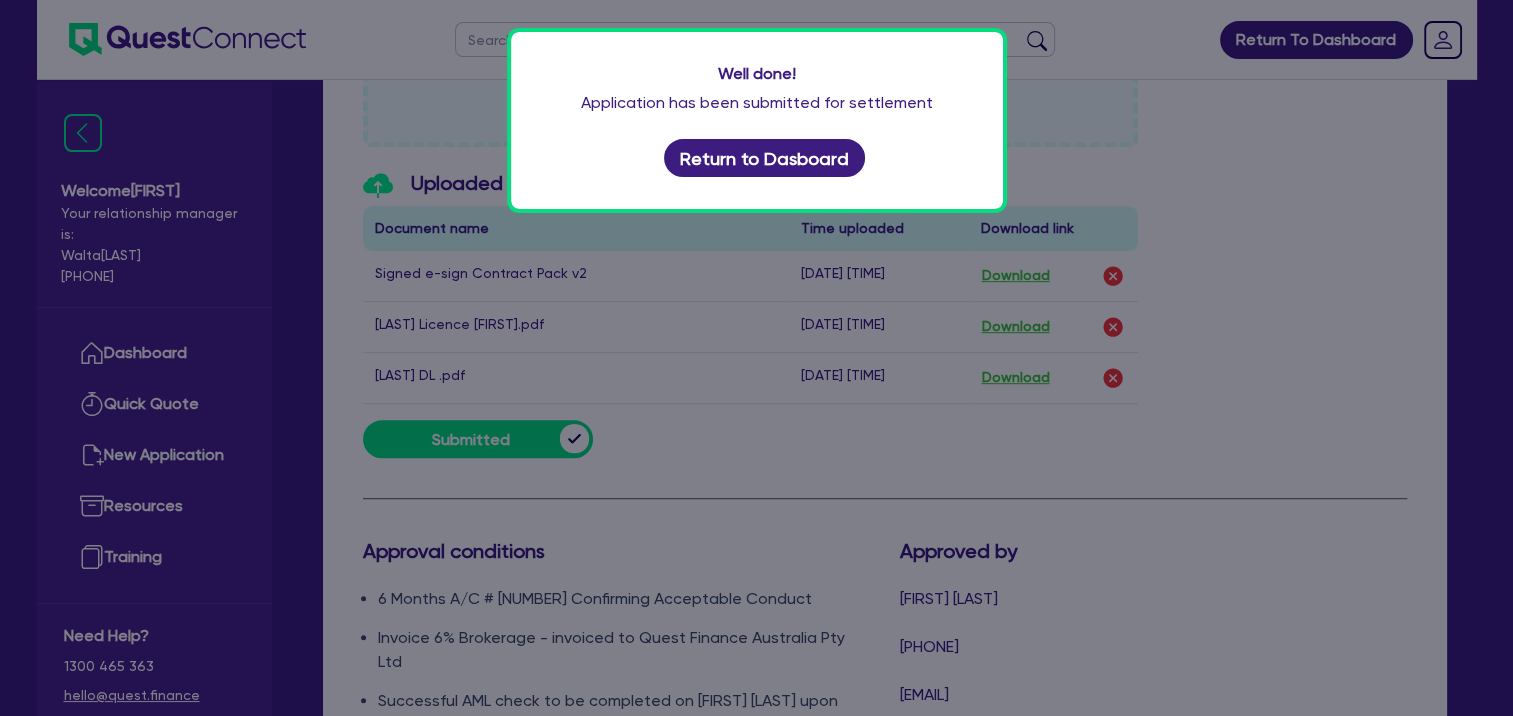 scroll, scrollTop: 1400, scrollLeft: 0, axis: vertical 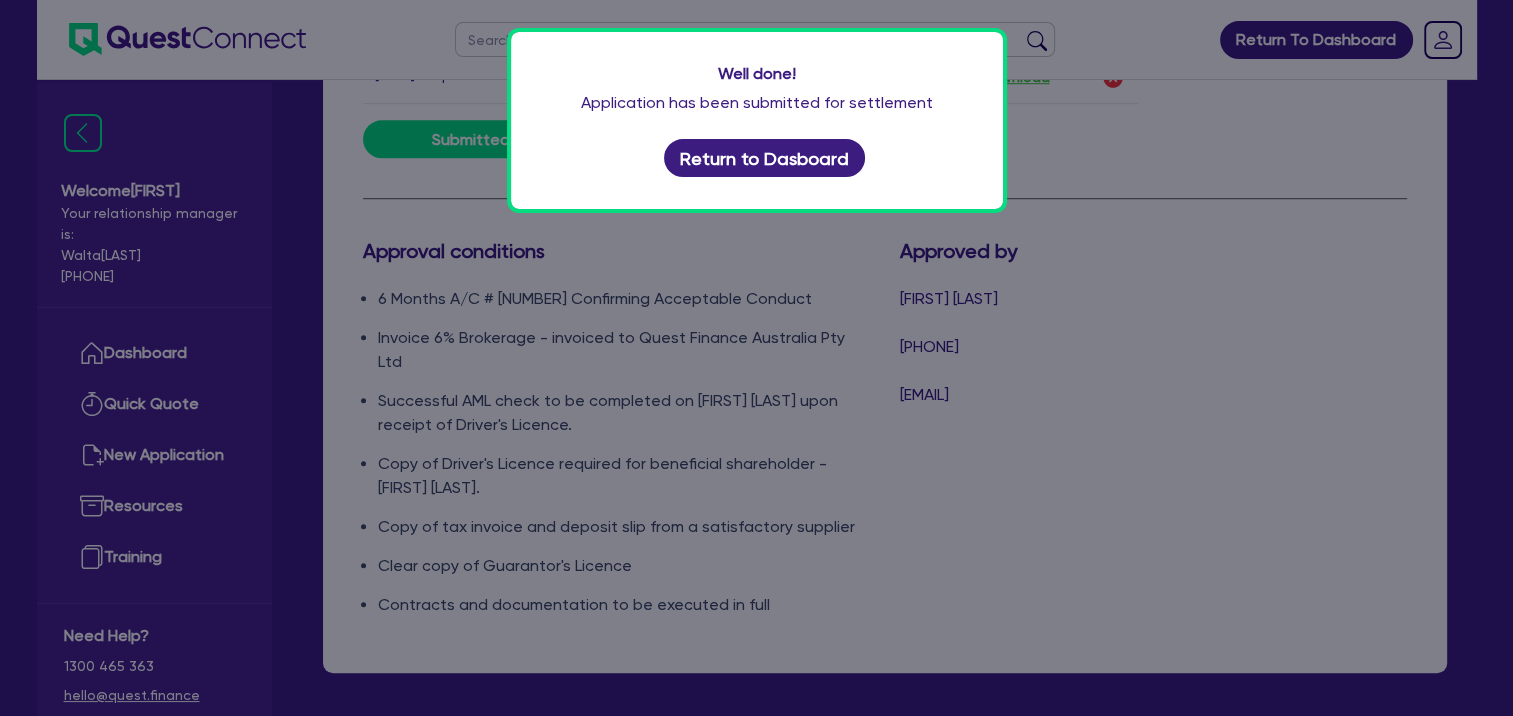 click on "Well done! Application has been submitted for settlement Return to Dasboard" at bounding box center (756, 358) 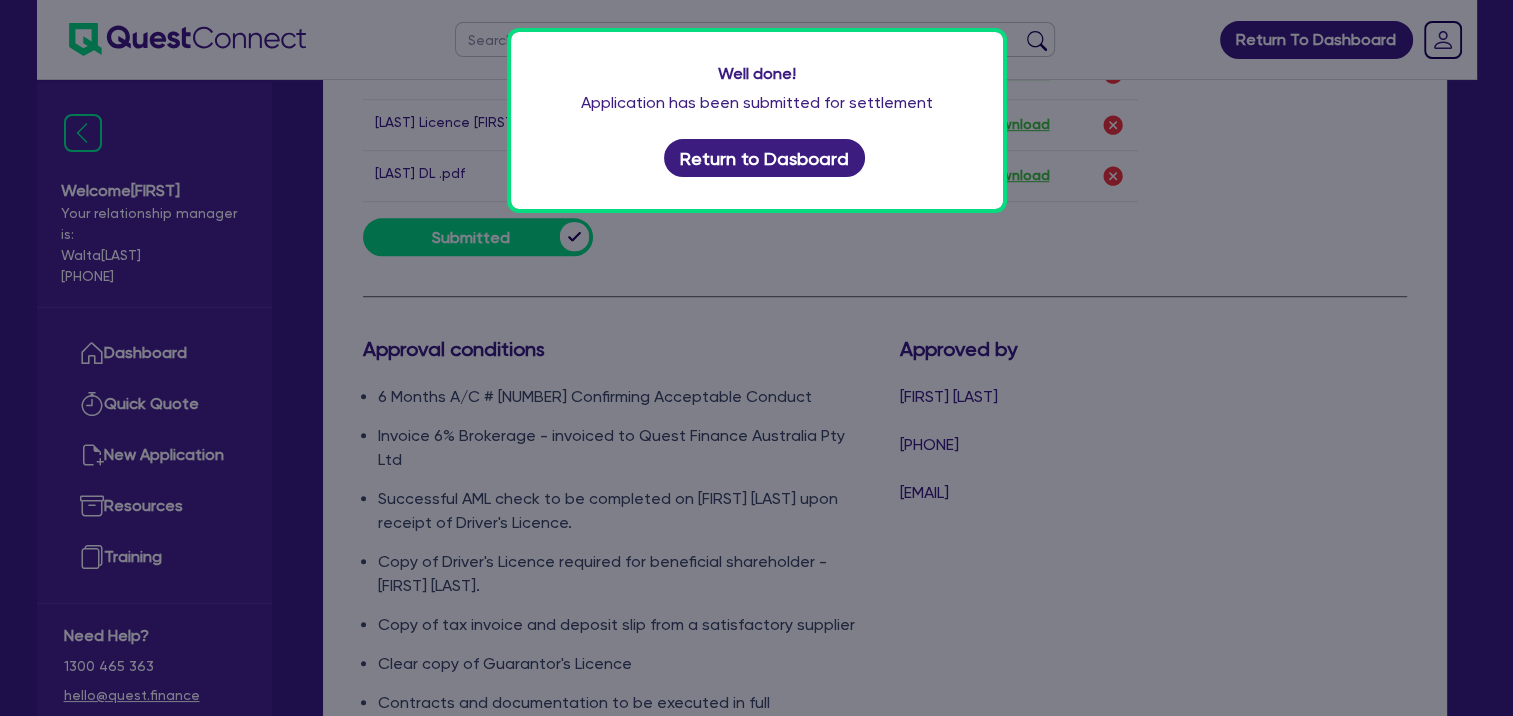 scroll, scrollTop: 1300, scrollLeft: 0, axis: vertical 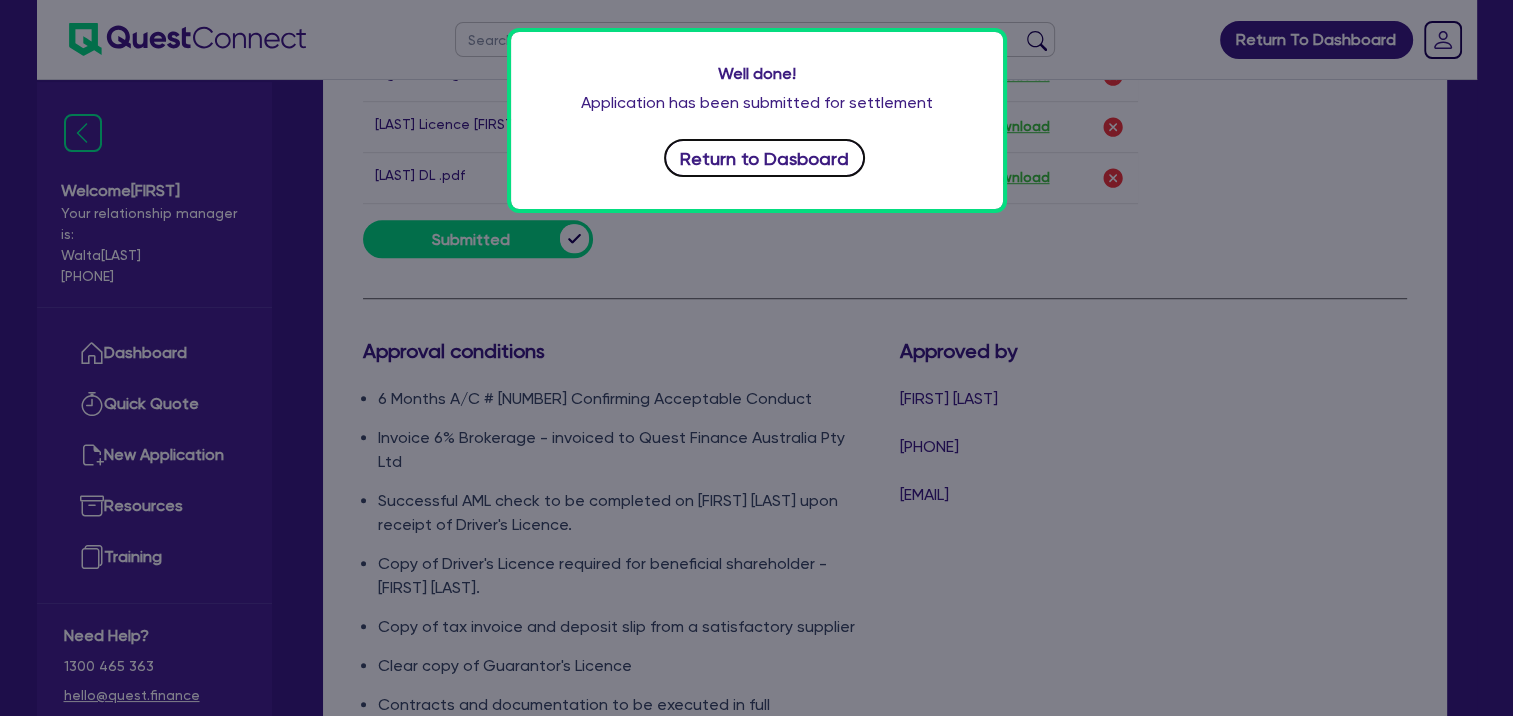 click on "Return to Dasboard" at bounding box center [765, 158] 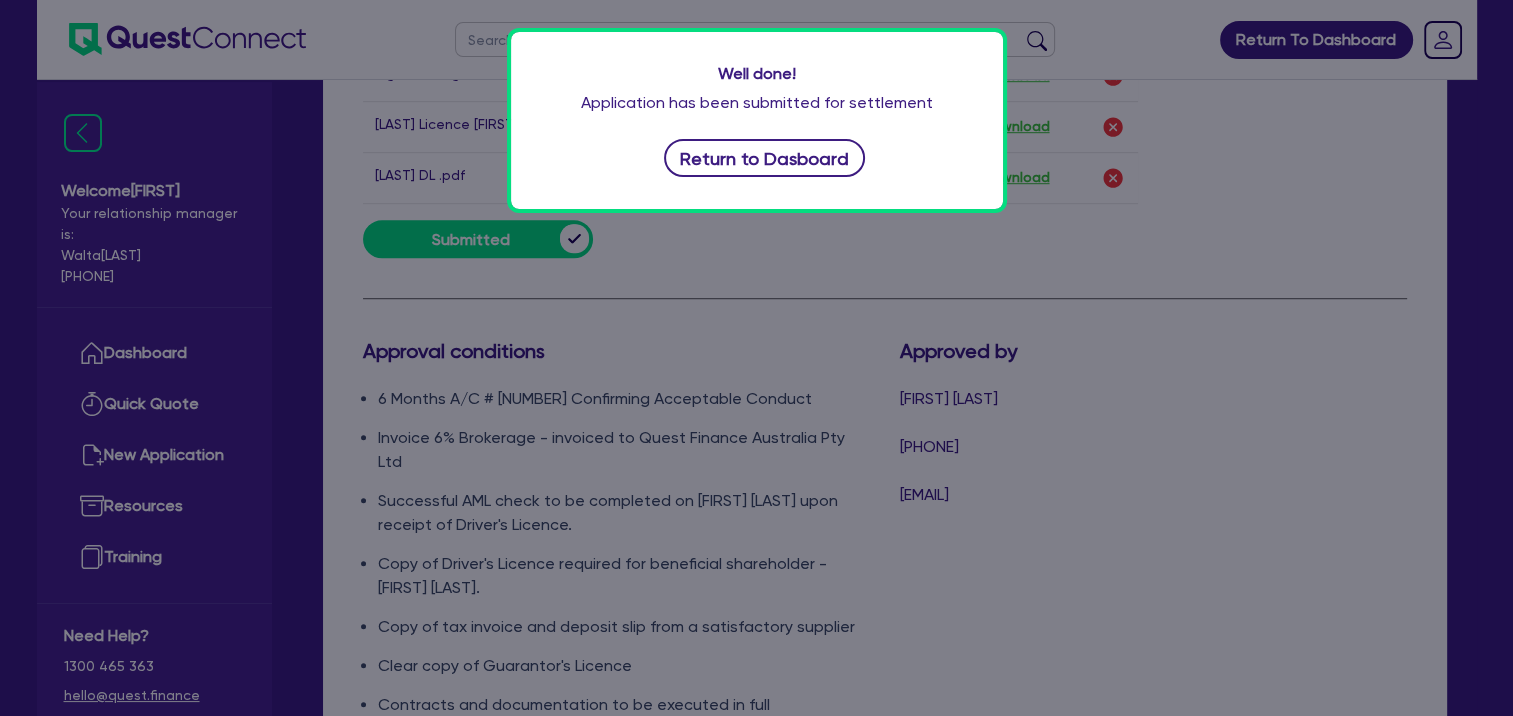 scroll, scrollTop: 0, scrollLeft: 0, axis: both 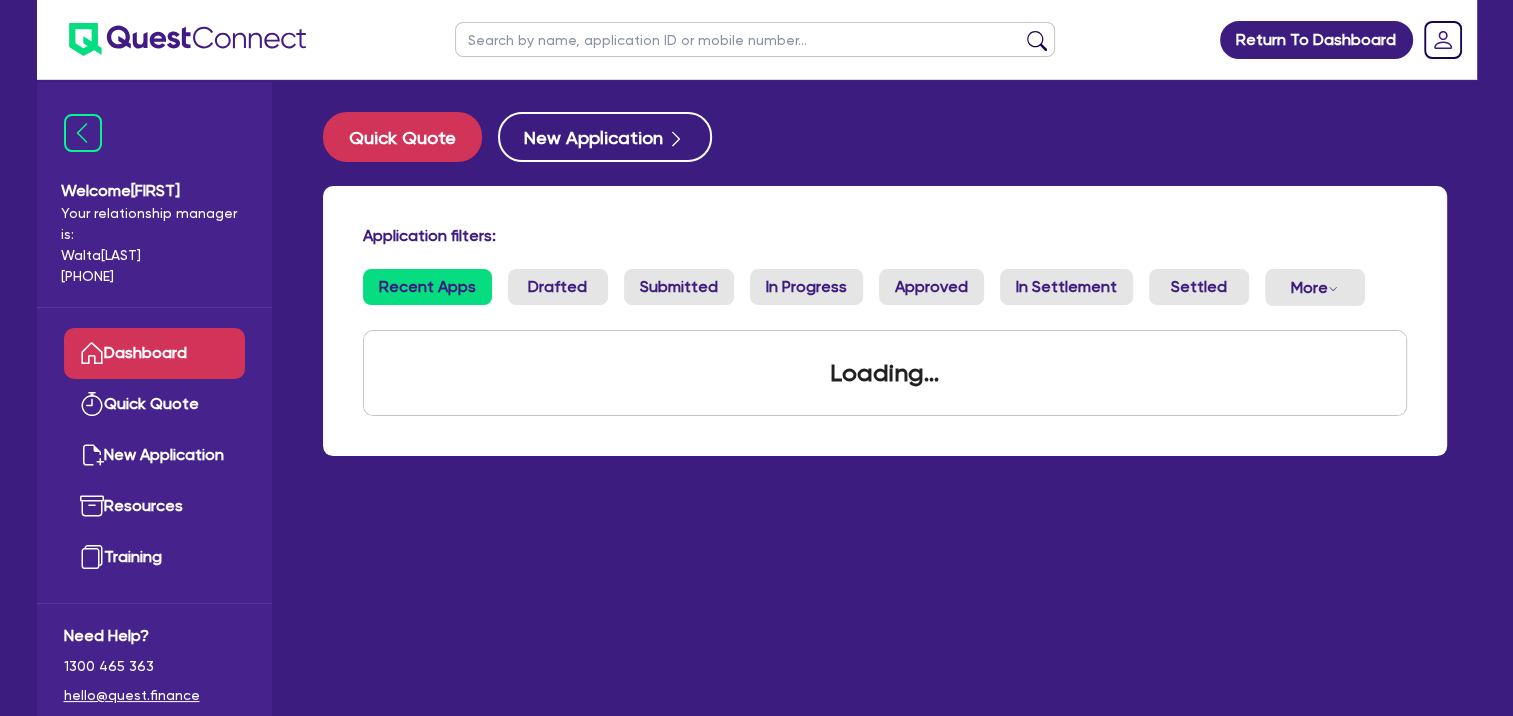 click on "Dashboard" at bounding box center (154, 353) 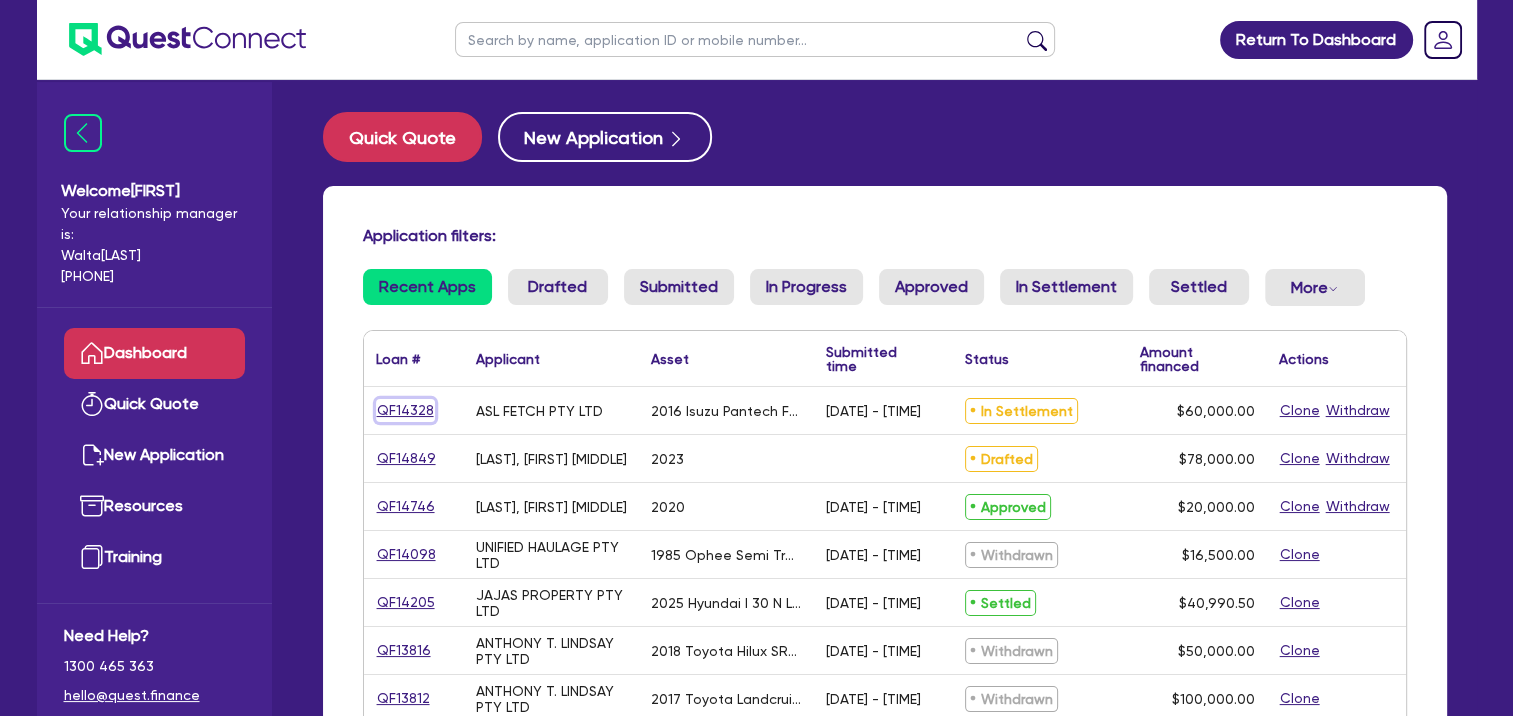 click on "QF14328" at bounding box center [405, 410] 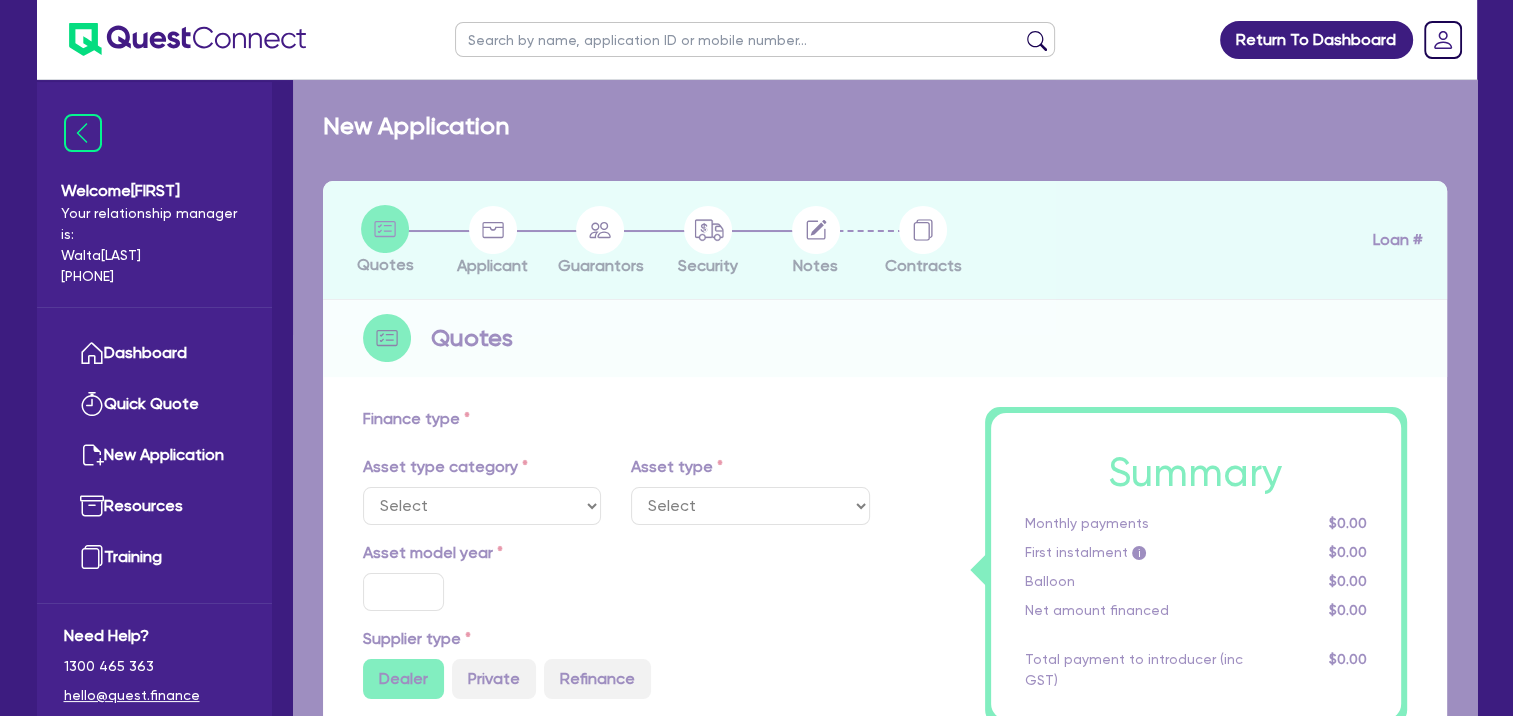 select on "PRIMARY_ASSETS" 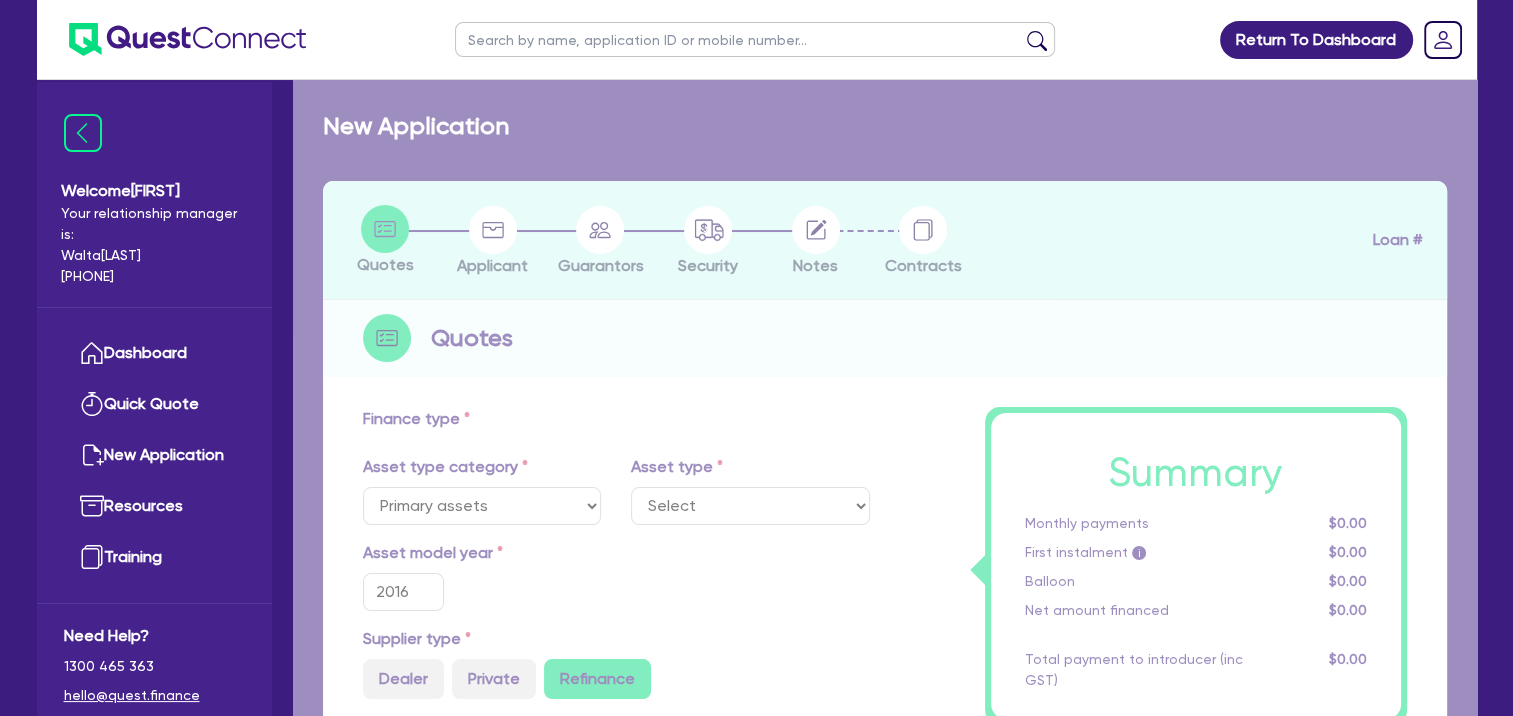 select on "HEAVY_TRUCKS" 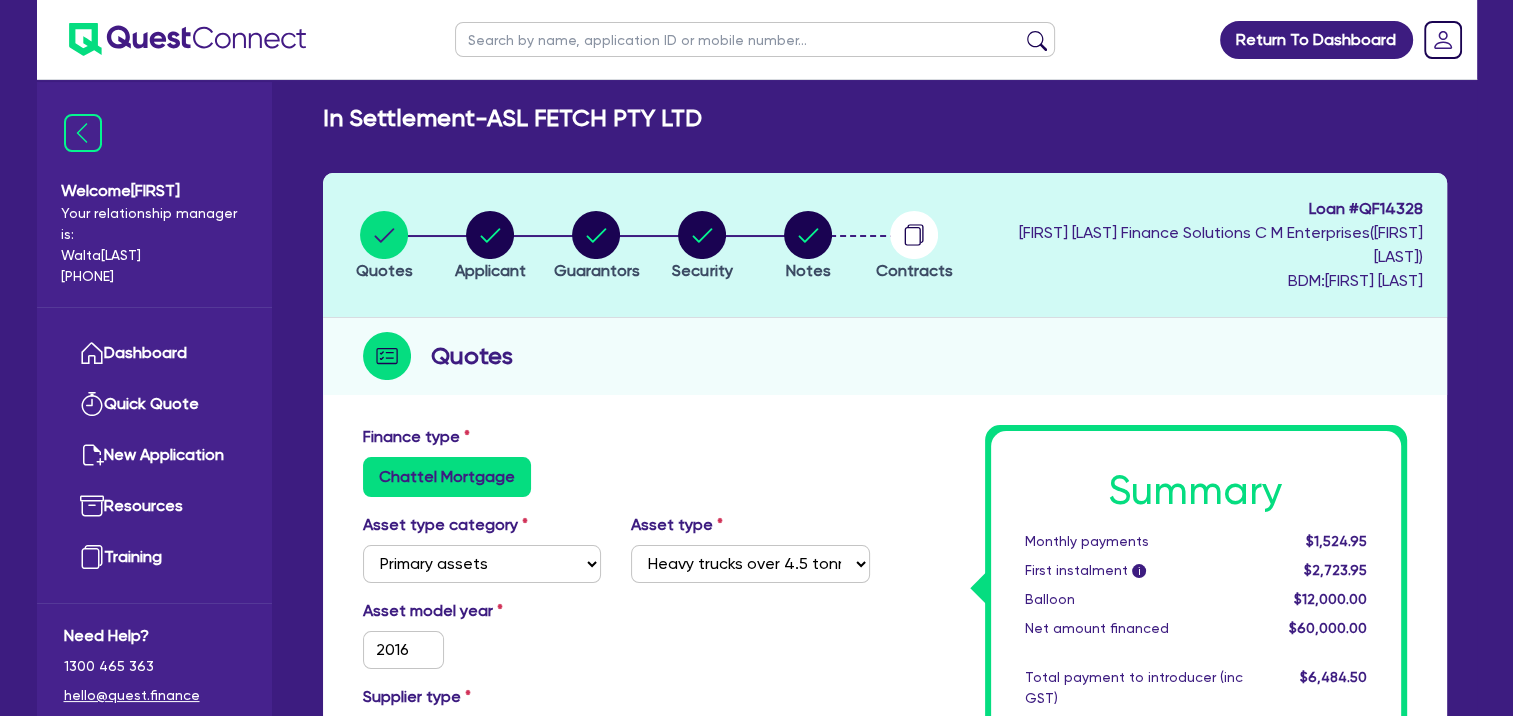 scroll, scrollTop: 0, scrollLeft: 0, axis: both 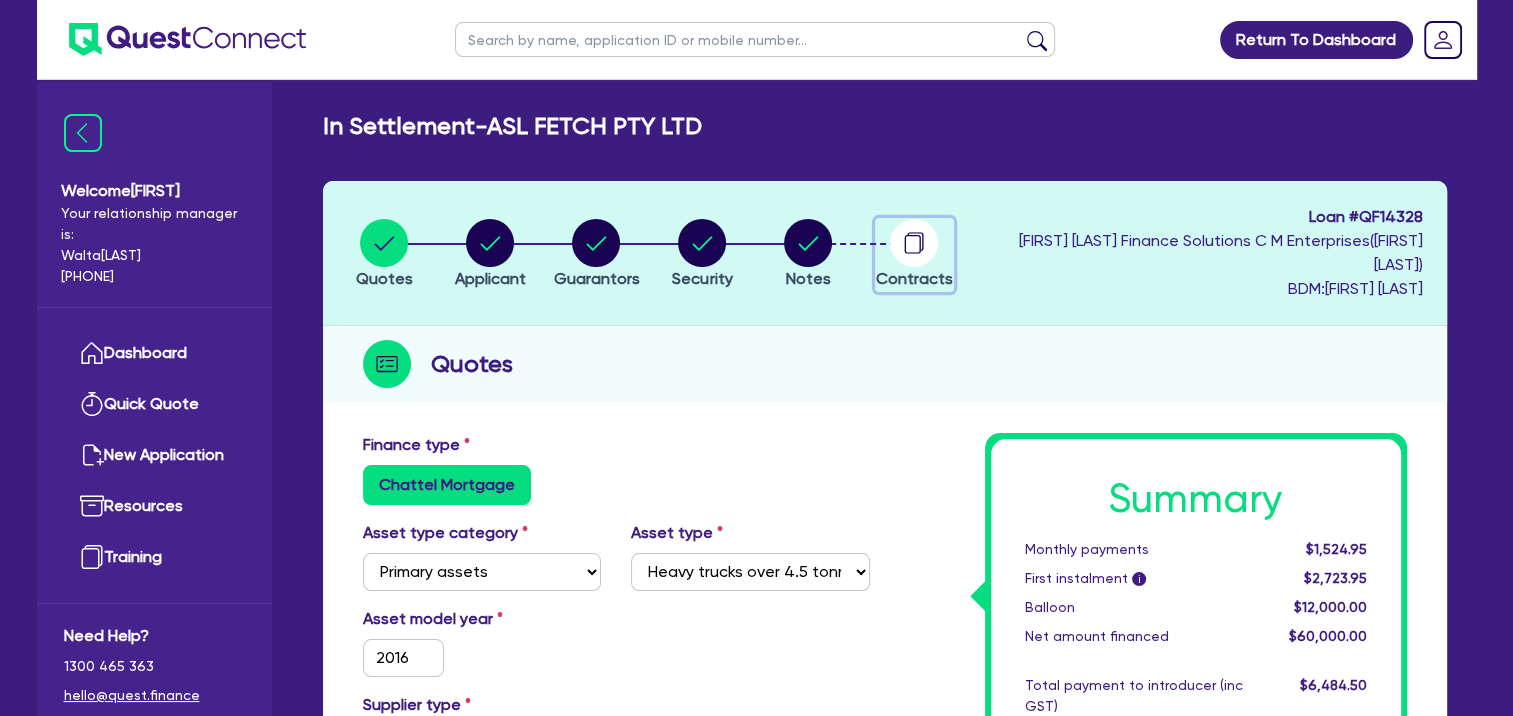 click 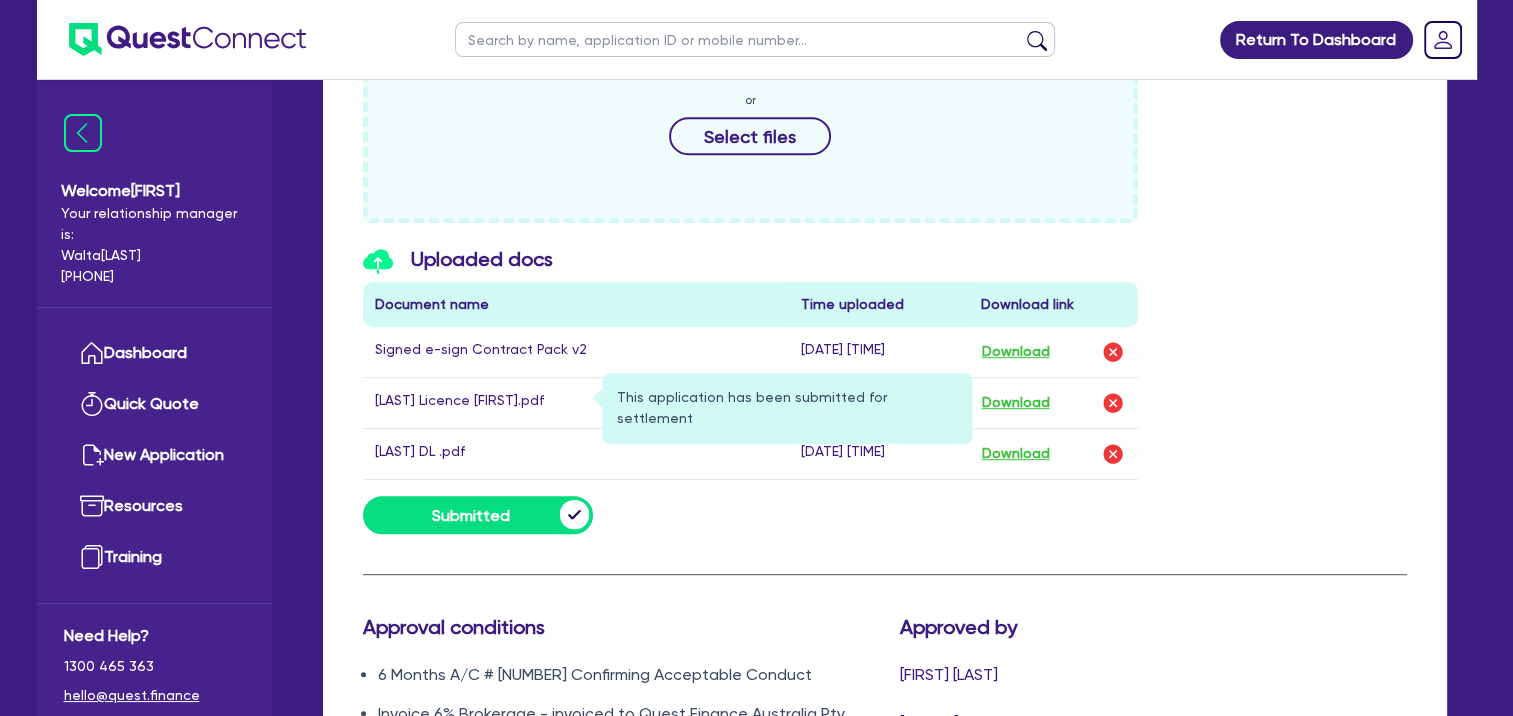 scroll, scrollTop: 950, scrollLeft: 0, axis: vertical 